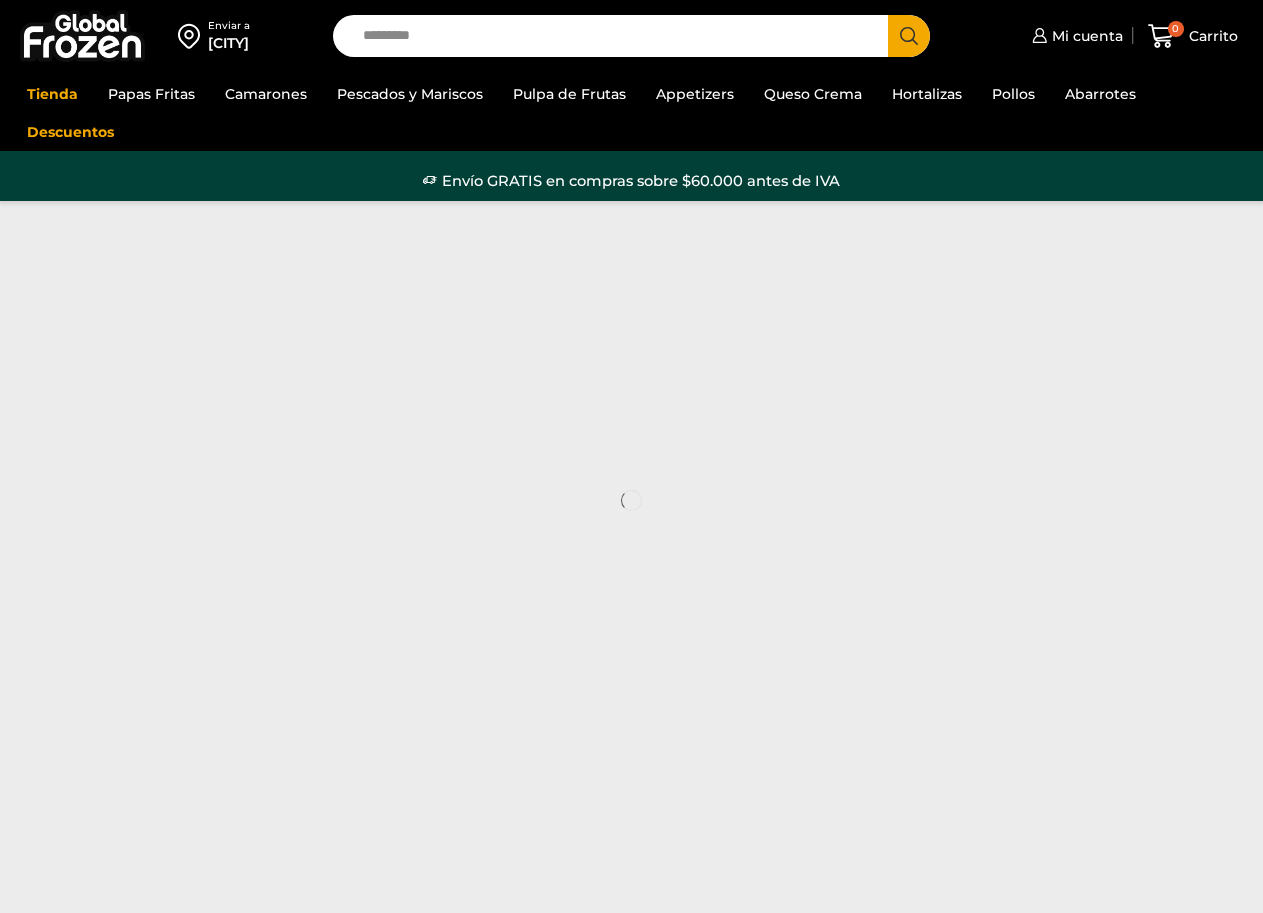 scroll, scrollTop: 0, scrollLeft: 0, axis: both 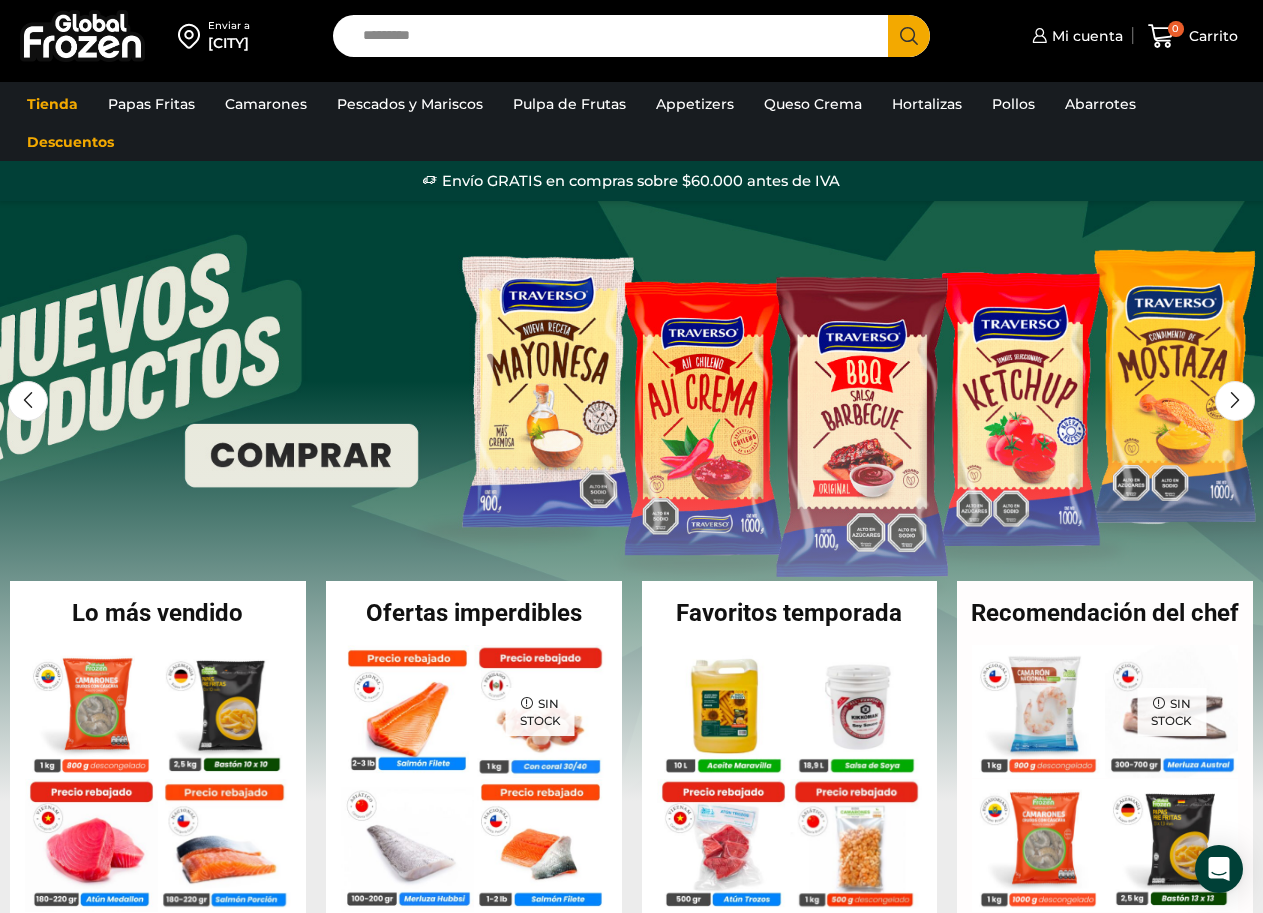 click on "Search input" at bounding box center (615, 36) 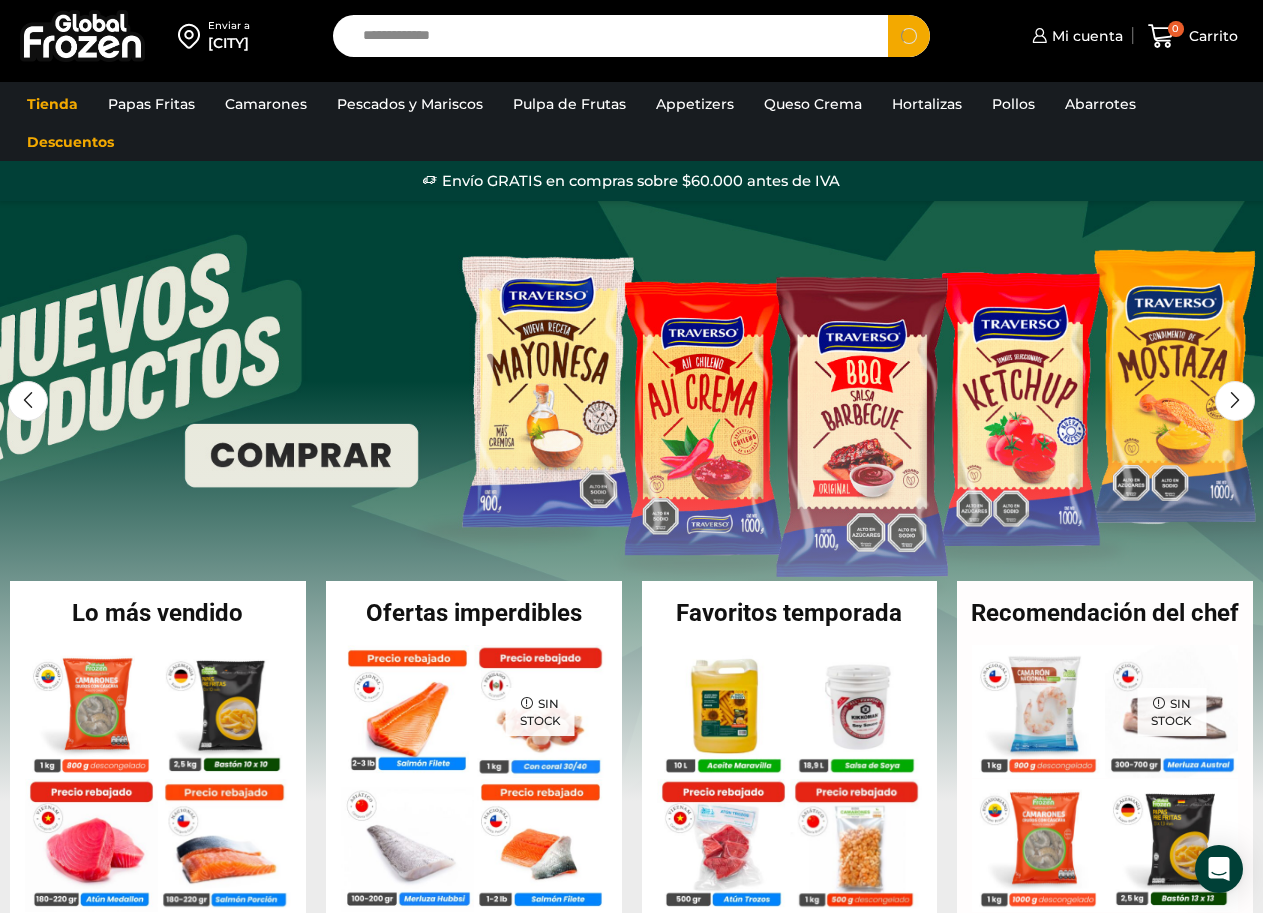 type on "**********" 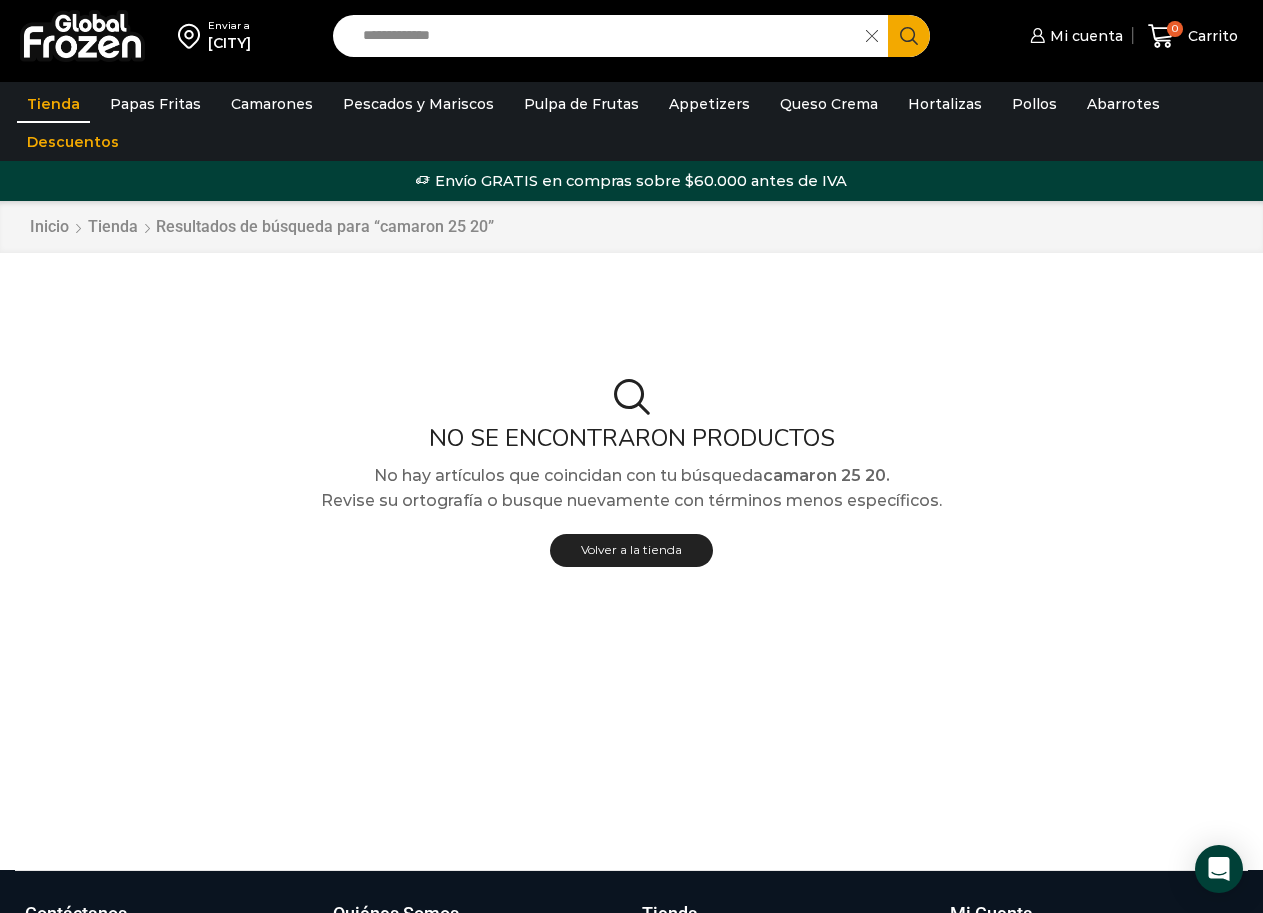 scroll, scrollTop: 0, scrollLeft: 0, axis: both 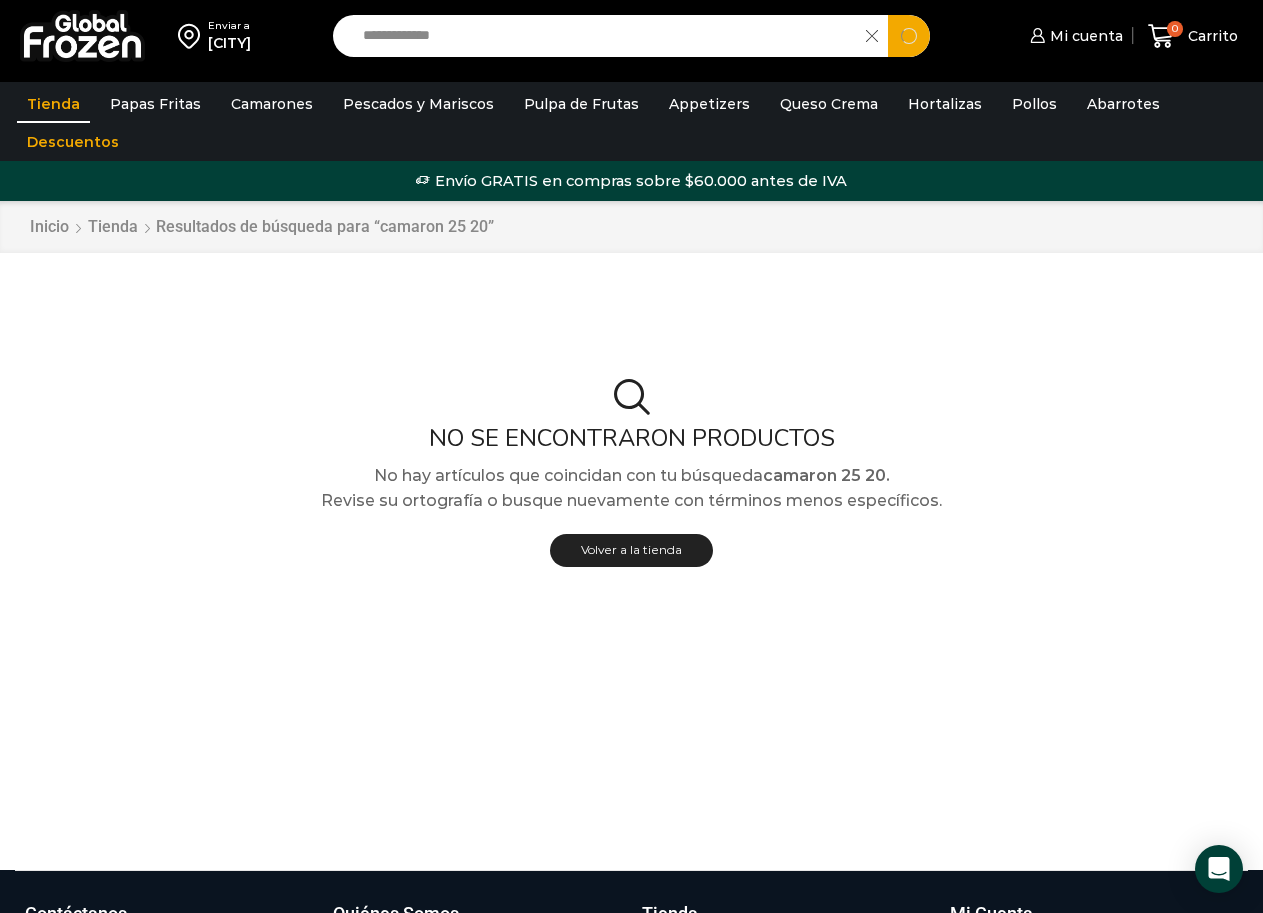 drag, startPoint x: 498, startPoint y: 40, endPoint x: 425, endPoint y: 39, distance: 73.00685 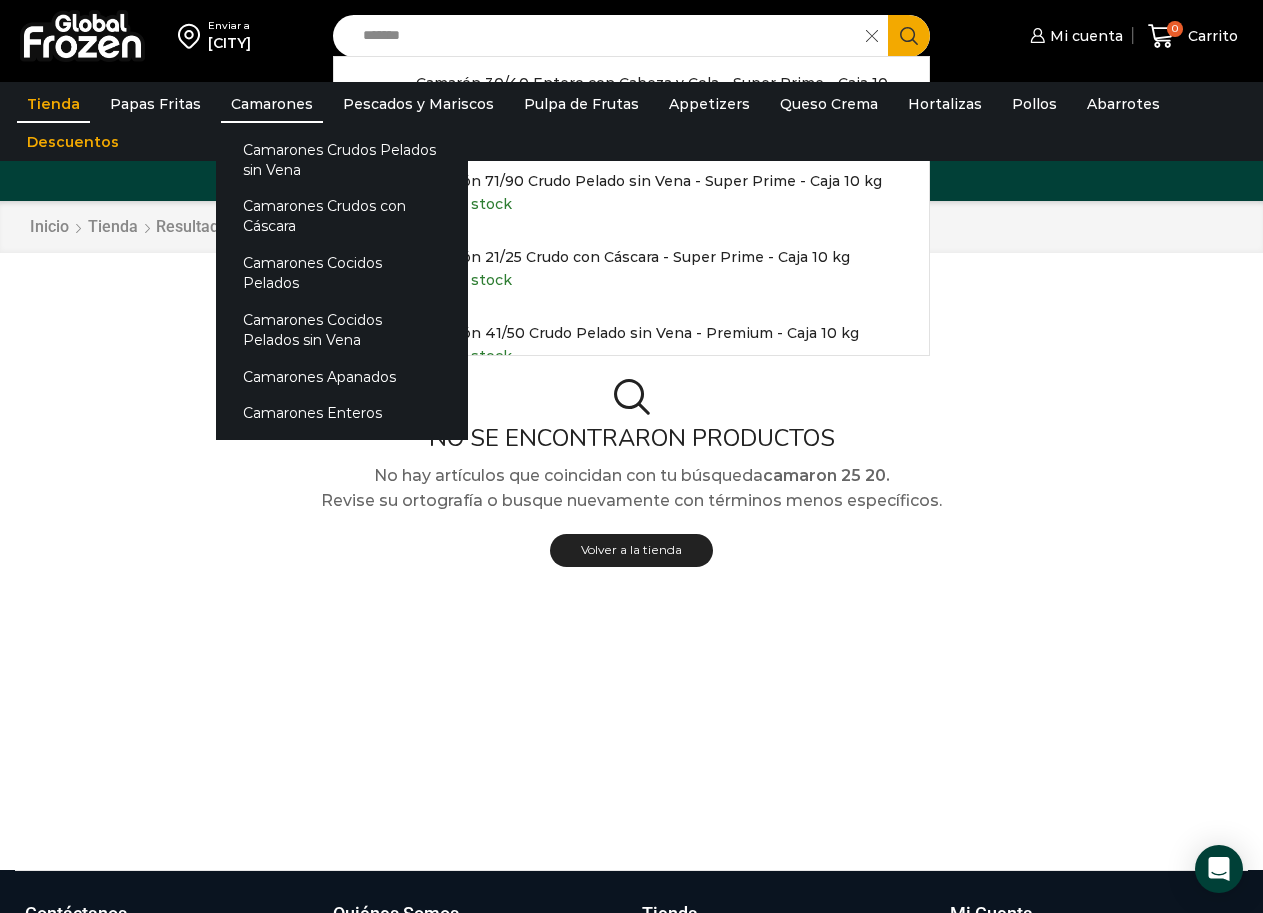 type on "*******" 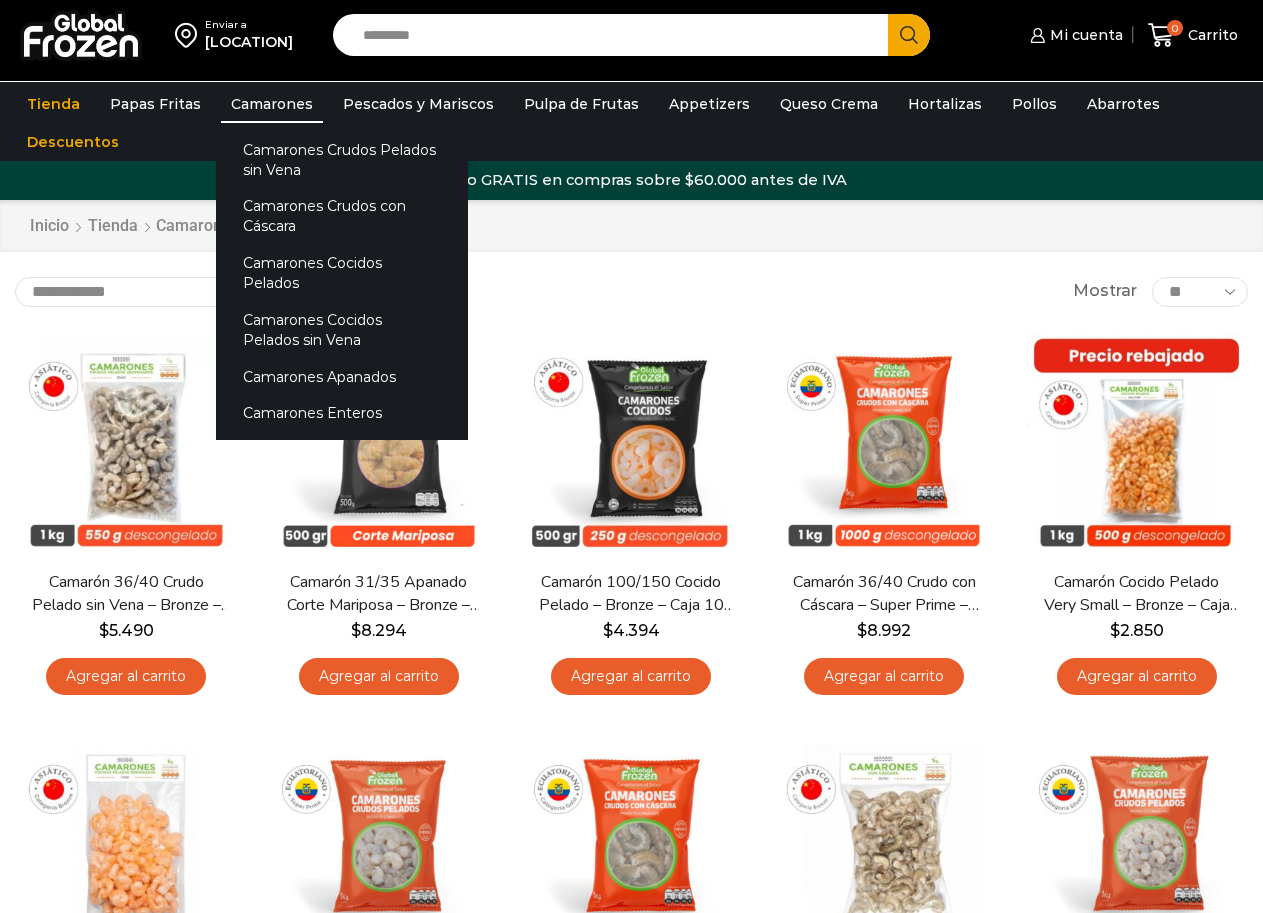 scroll, scrollTop: 0, scrollLeft: 0, axis: both 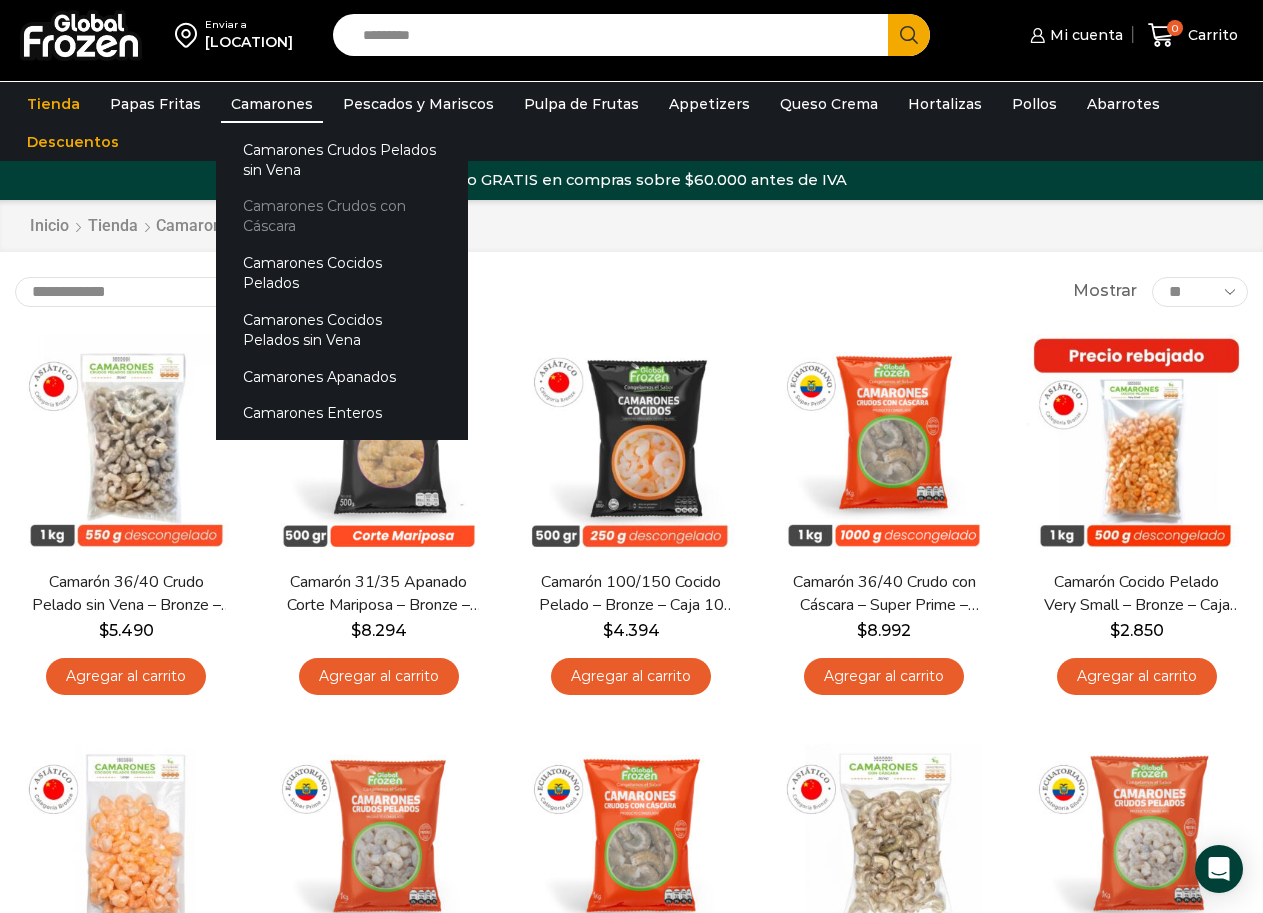 click on "Camarones Crudos con Cáscara" at bounding box center [342, 216] 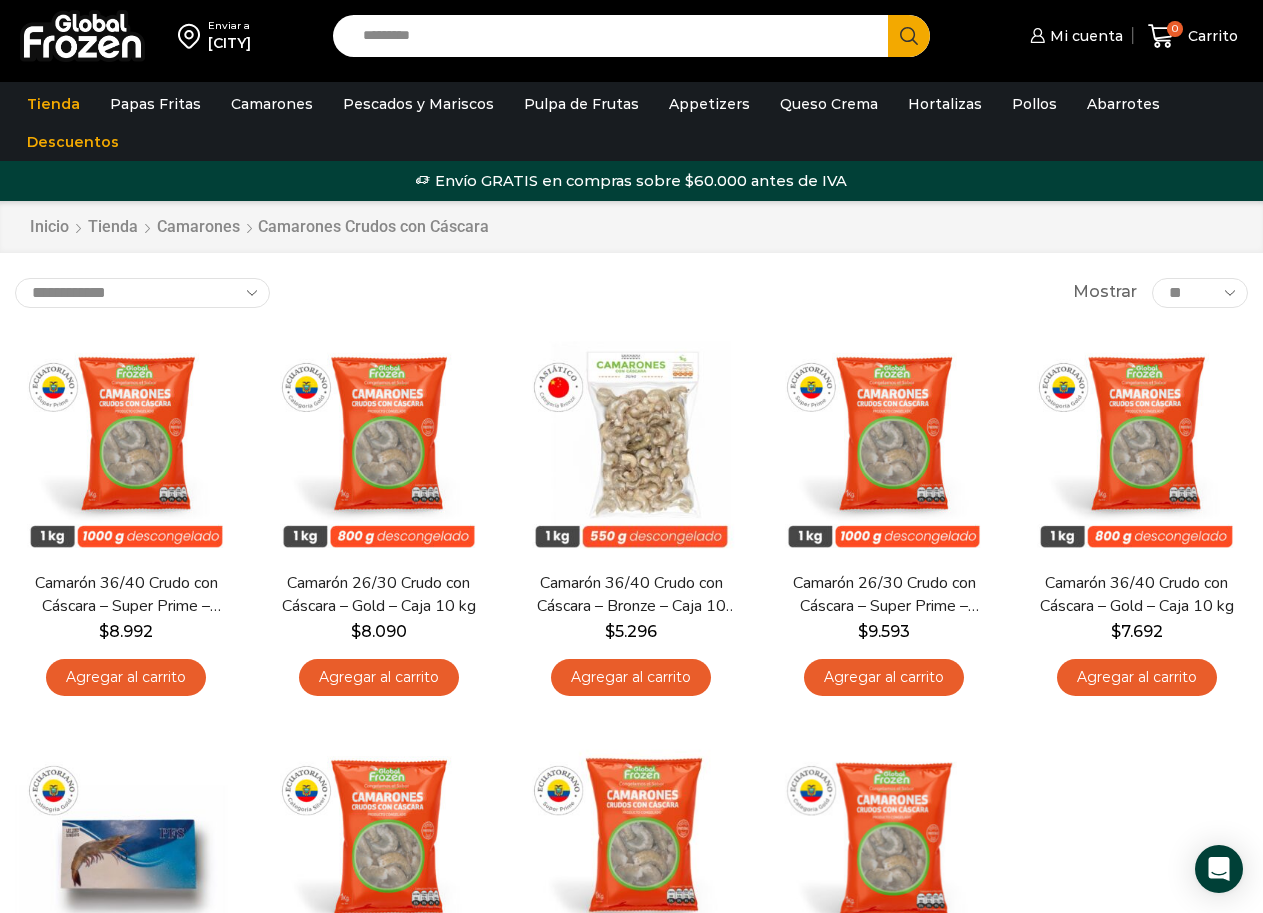 scroll, scrollTop: 233, scrollLeft: 0, axis: vertical 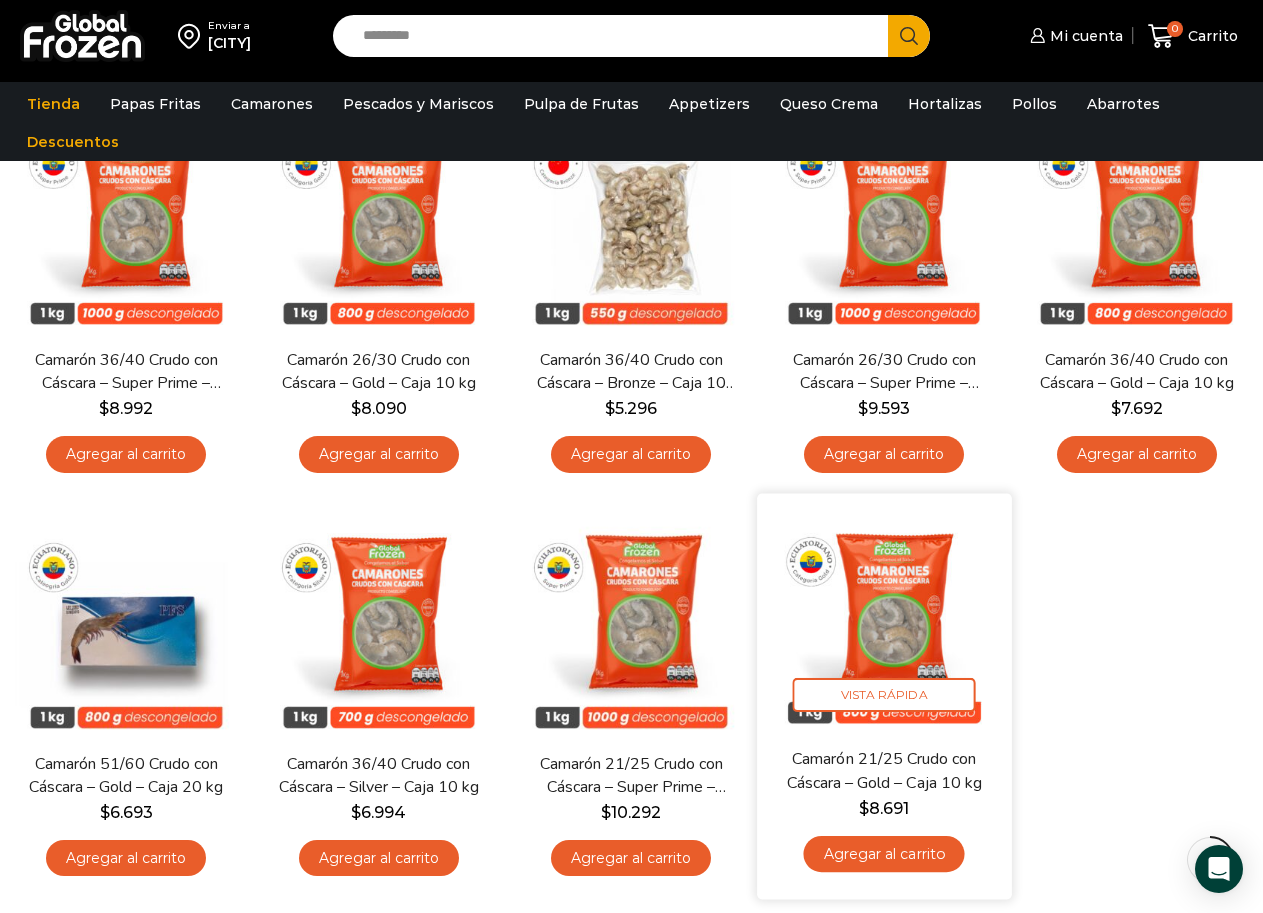 click at bounding box center [884, 621] 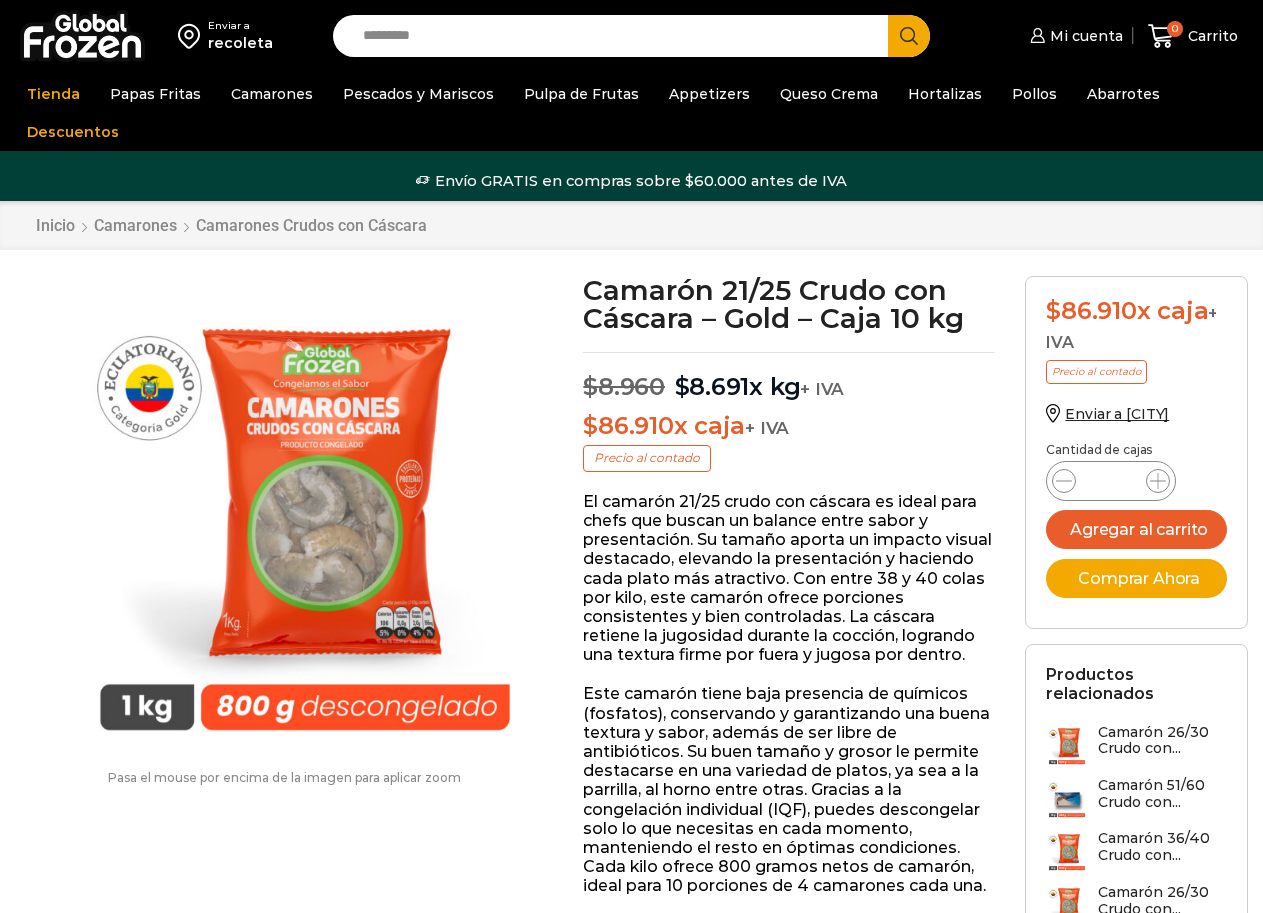 click at bounding box center (1158, 481) 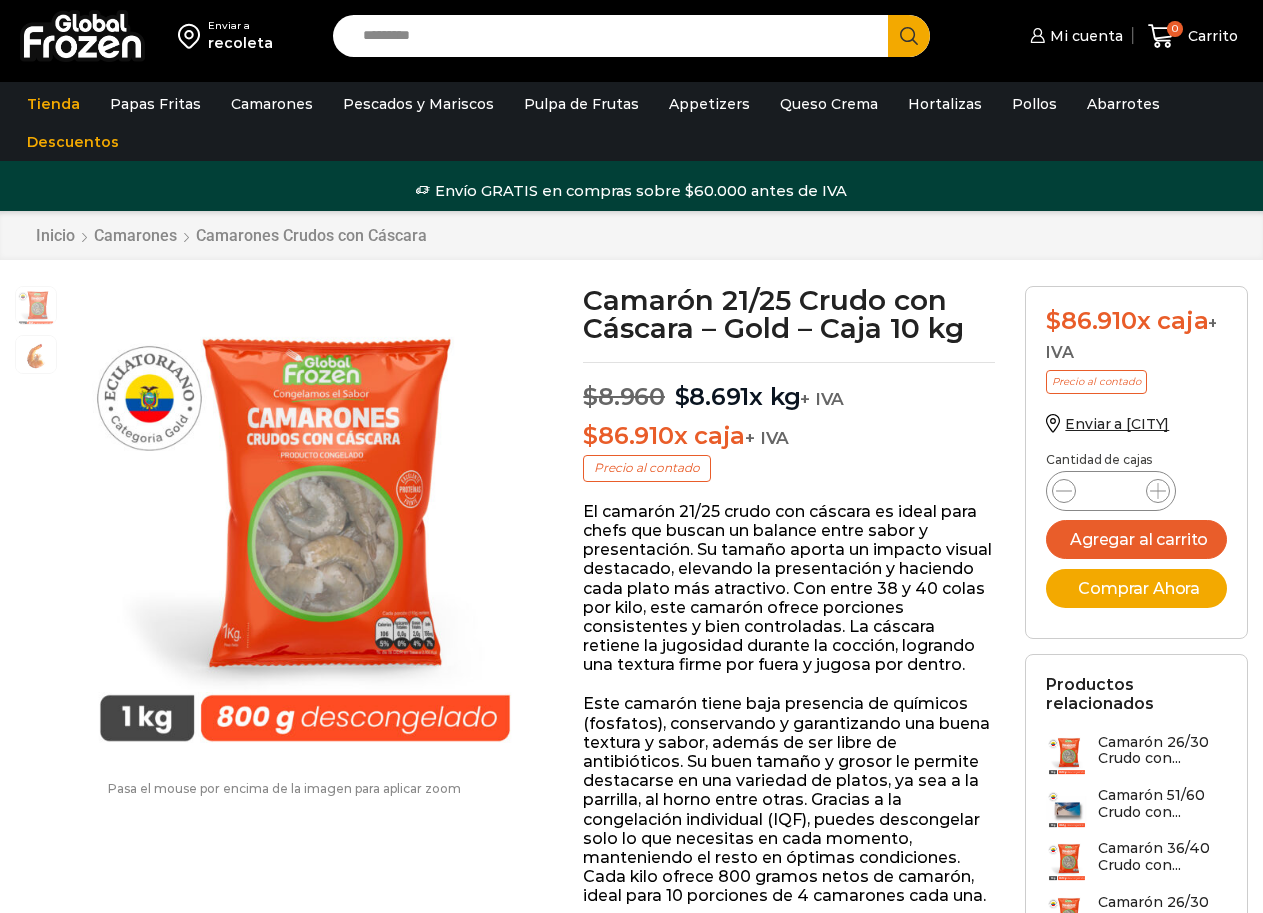 scroll, scrollTop: 1, scrollLeft: 0, axis: vertical 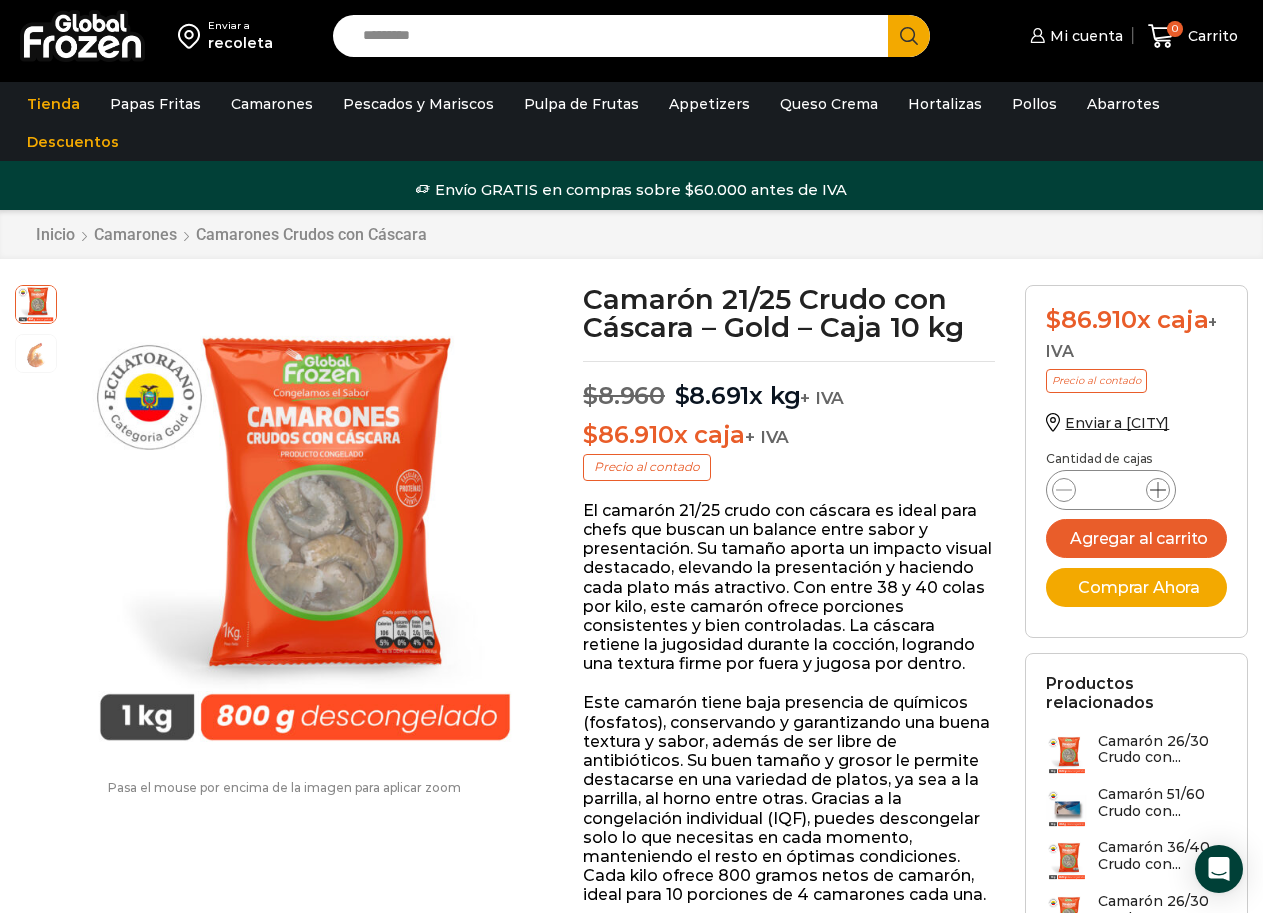 click at bounding box center [1158, 490] 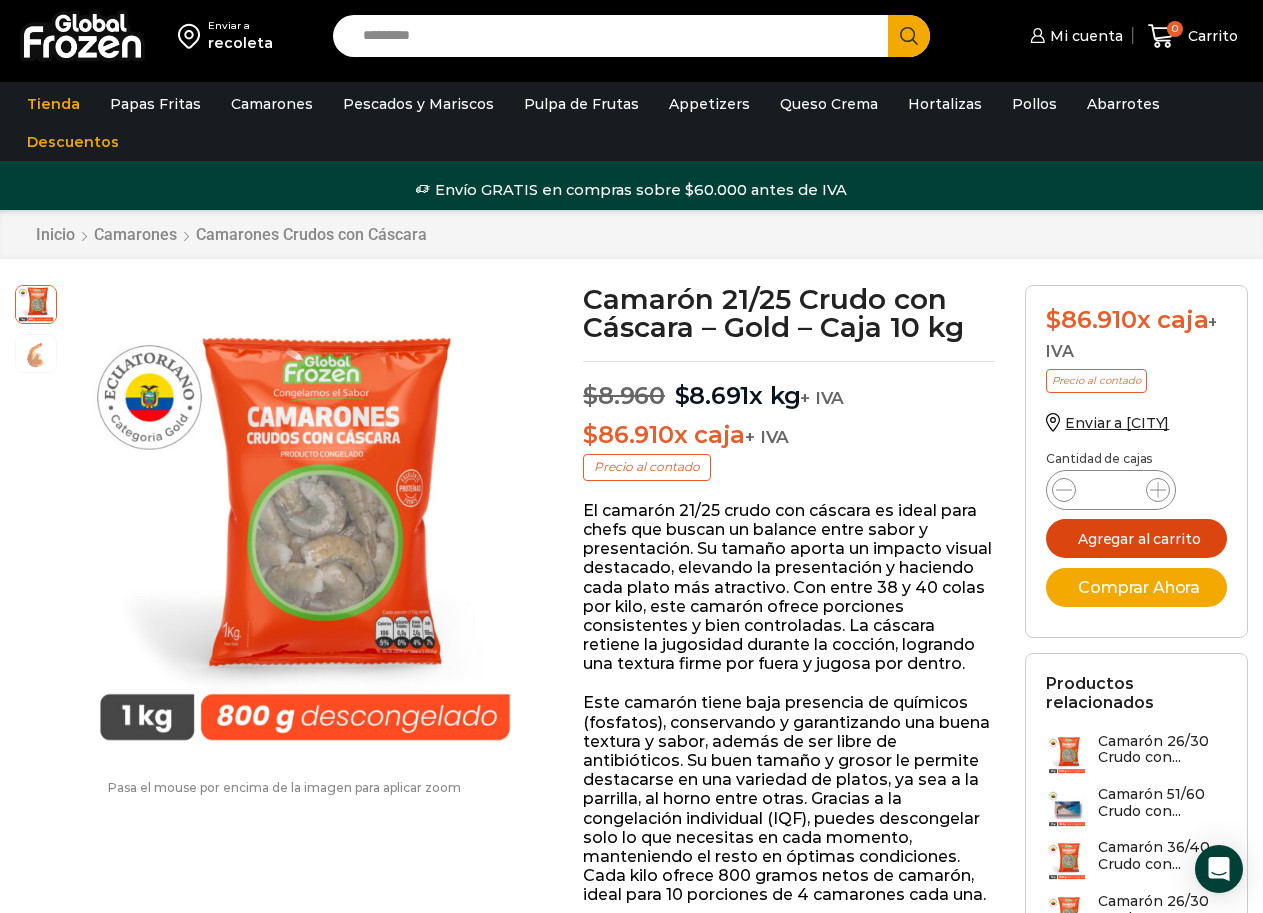 click on "Agregar al carrito" at bounding box center (1136, 538) 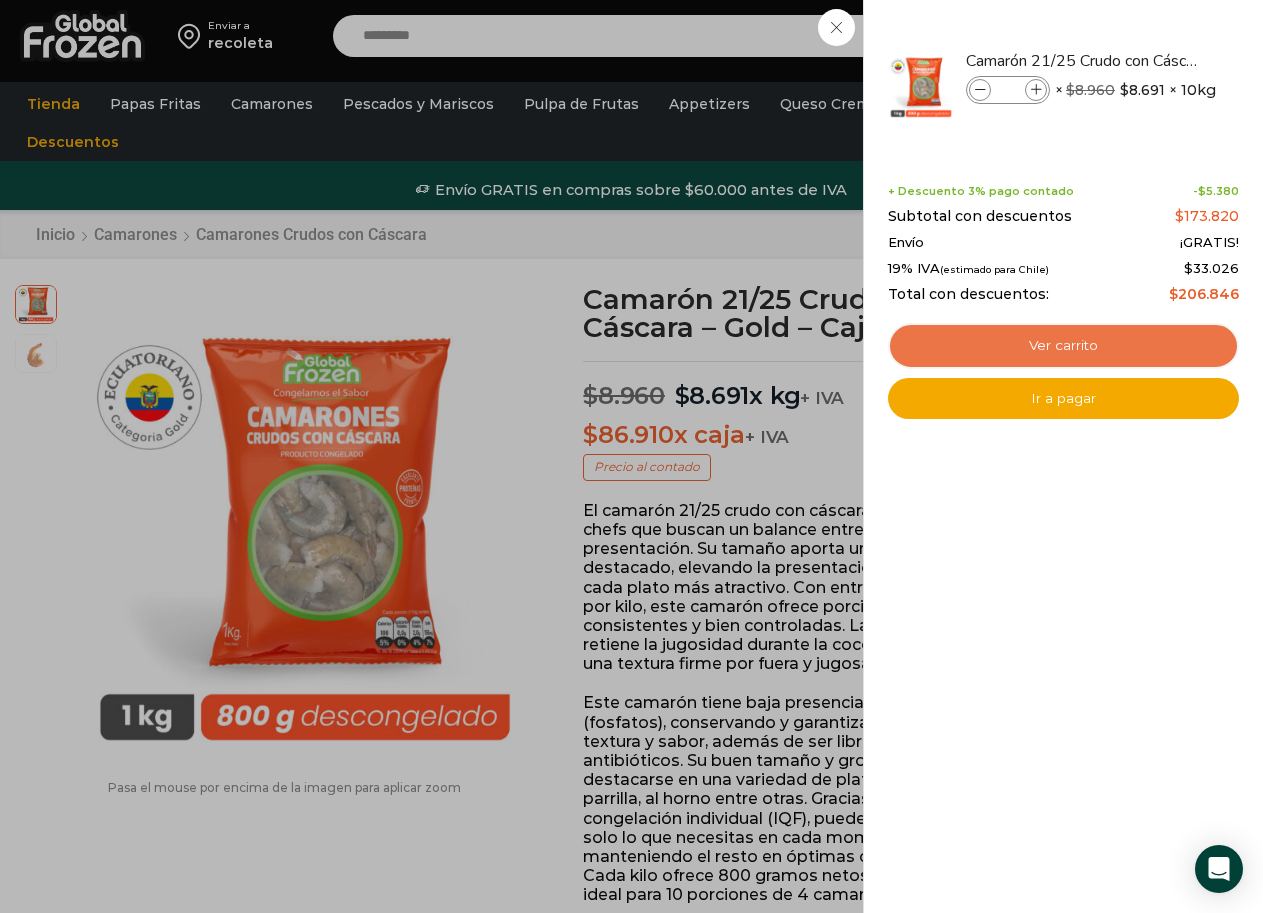 click on "Ver carrito" at bounding box center (1063, 346) 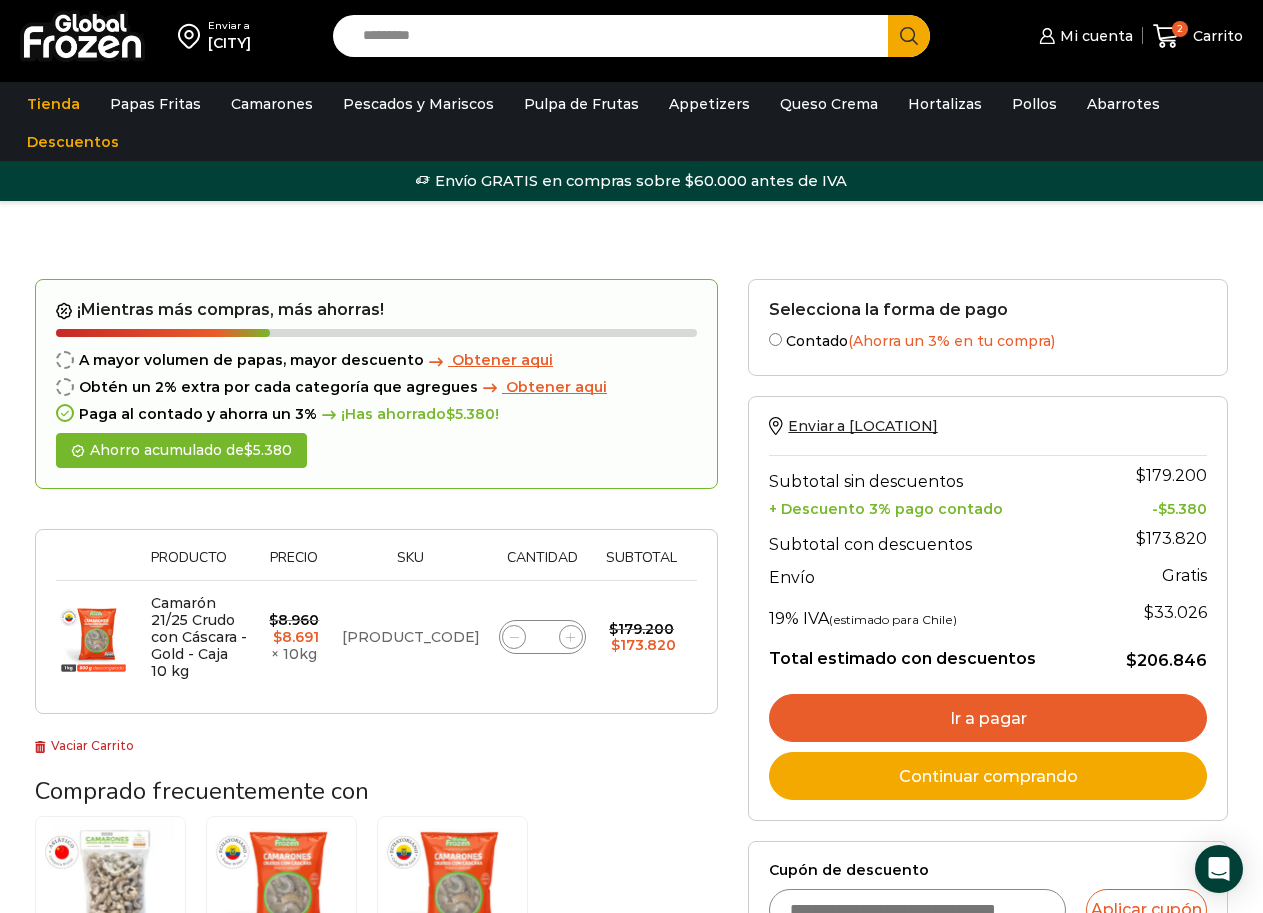 scroll, scrollTop: 233, scrollLeft: 0, axis: vertical 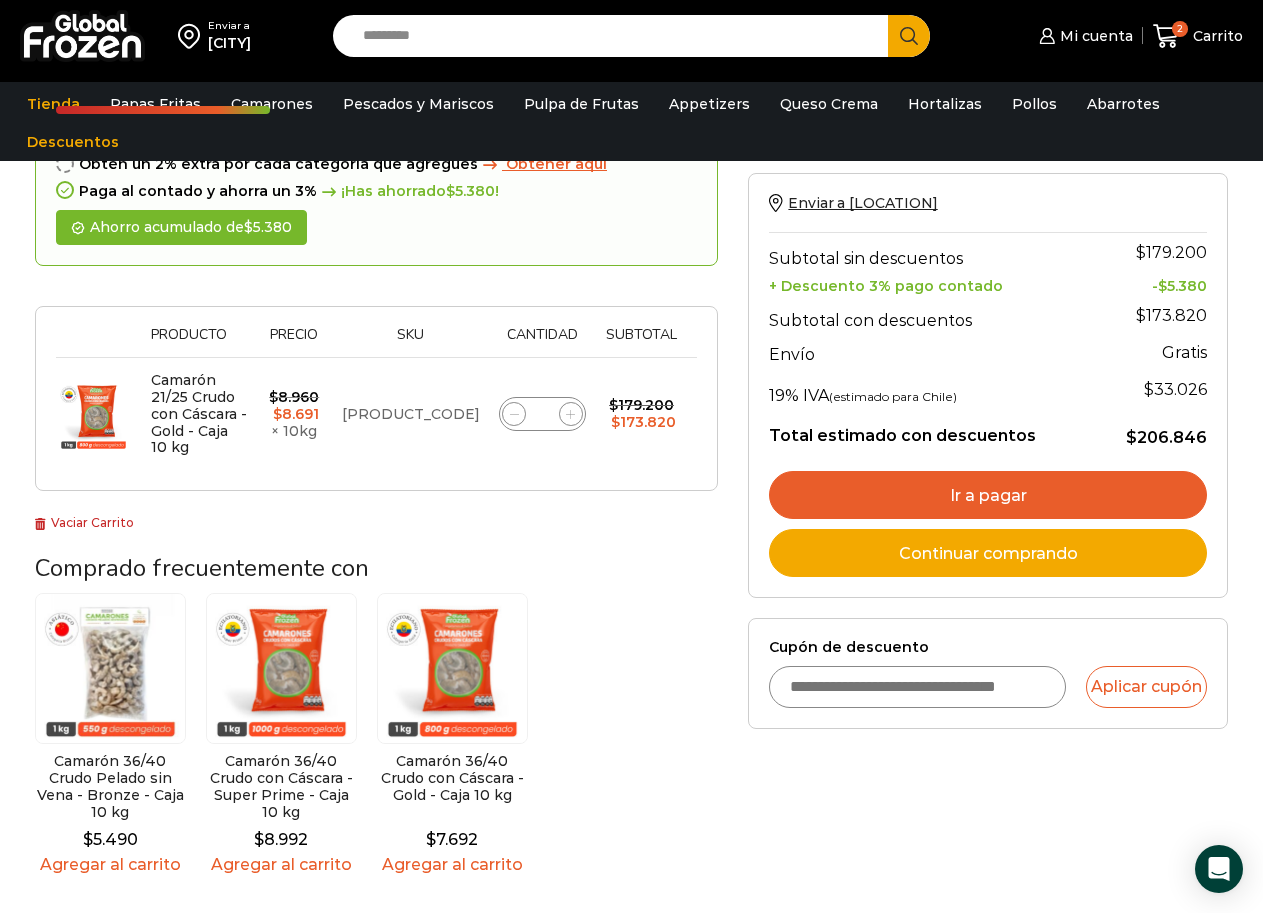 click on "Ir a pagar" at bounding box center (988, 495) 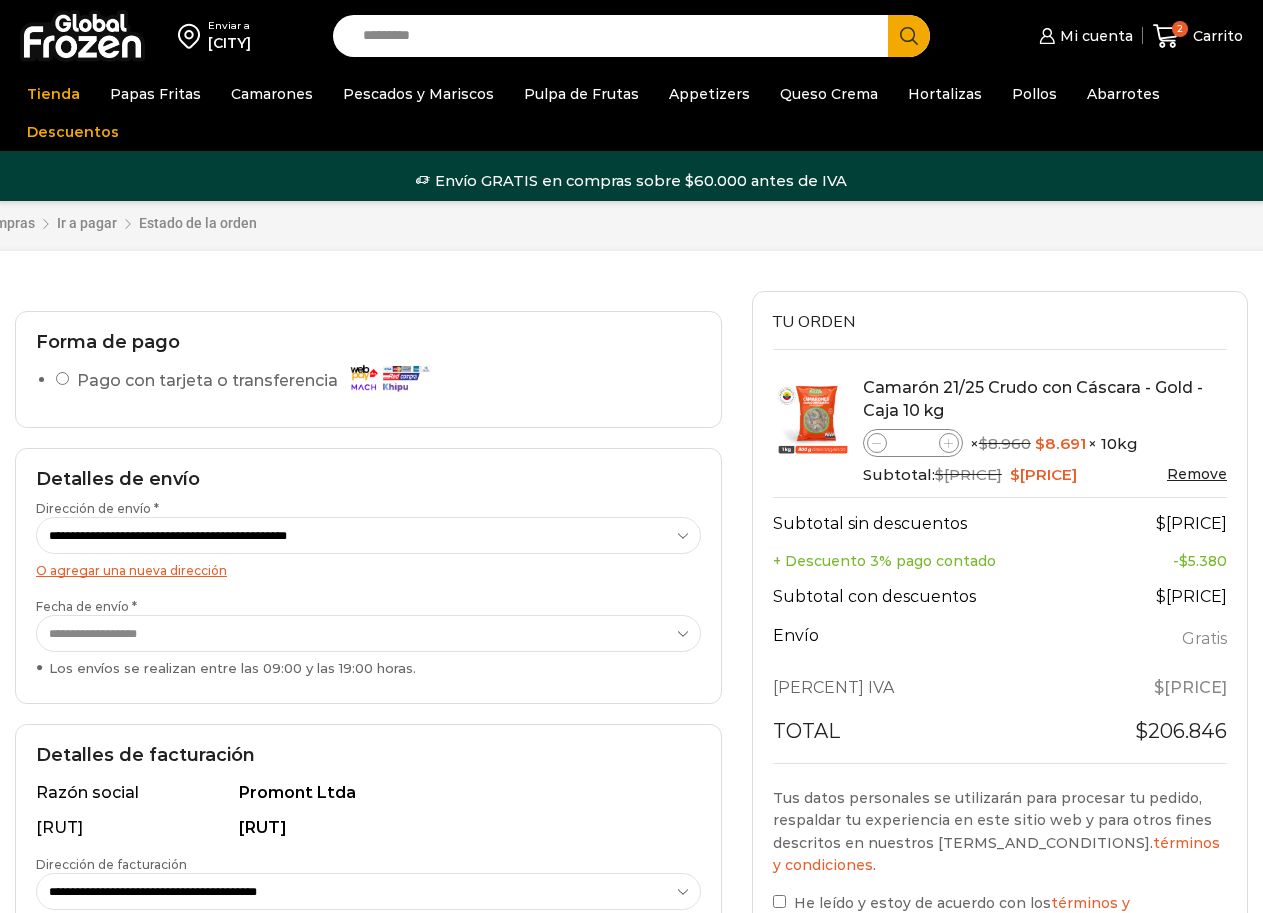 scroll, scrollTop: 0, scrollLeft: 0, axis: both 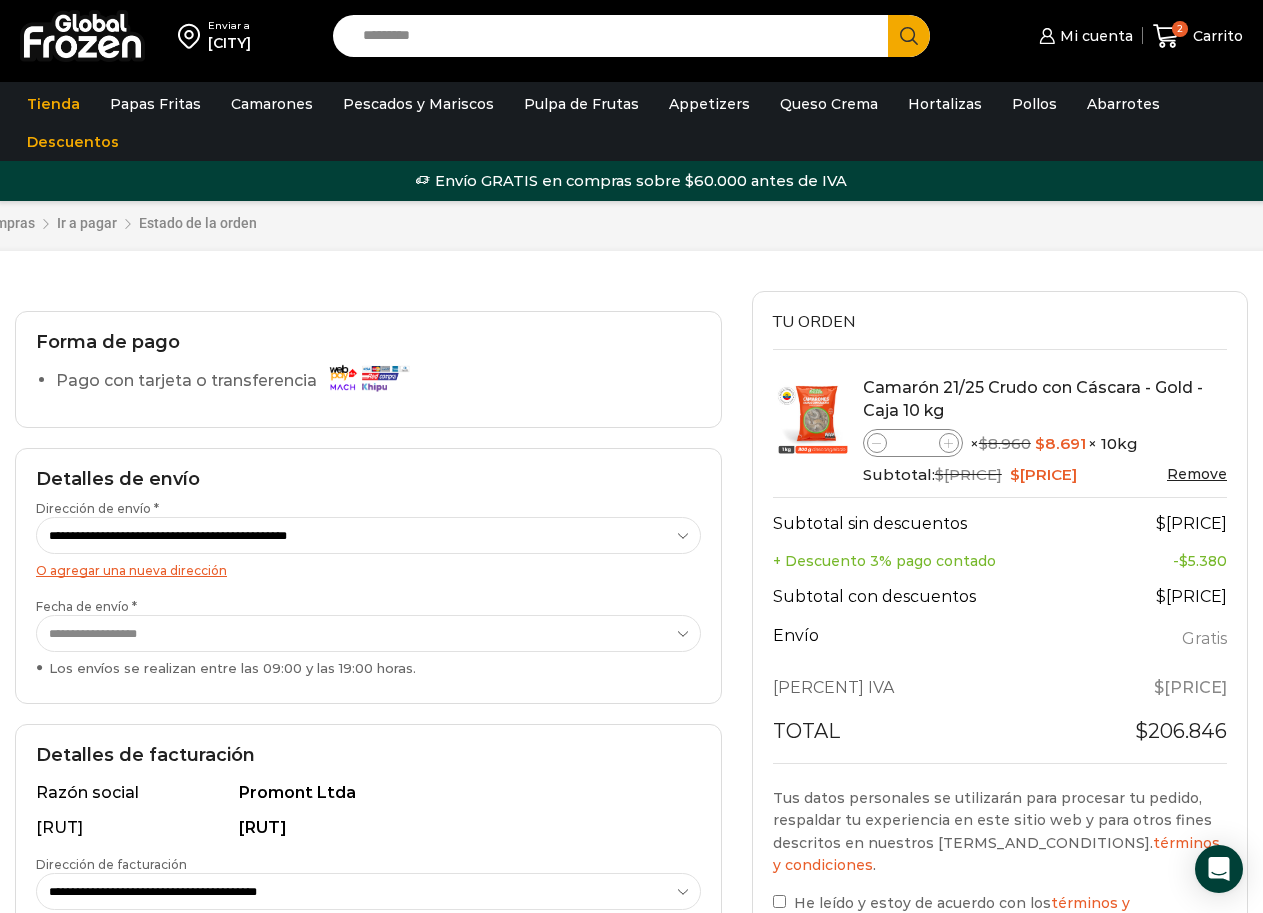 click on "**********" at bounding box center [368, 535] 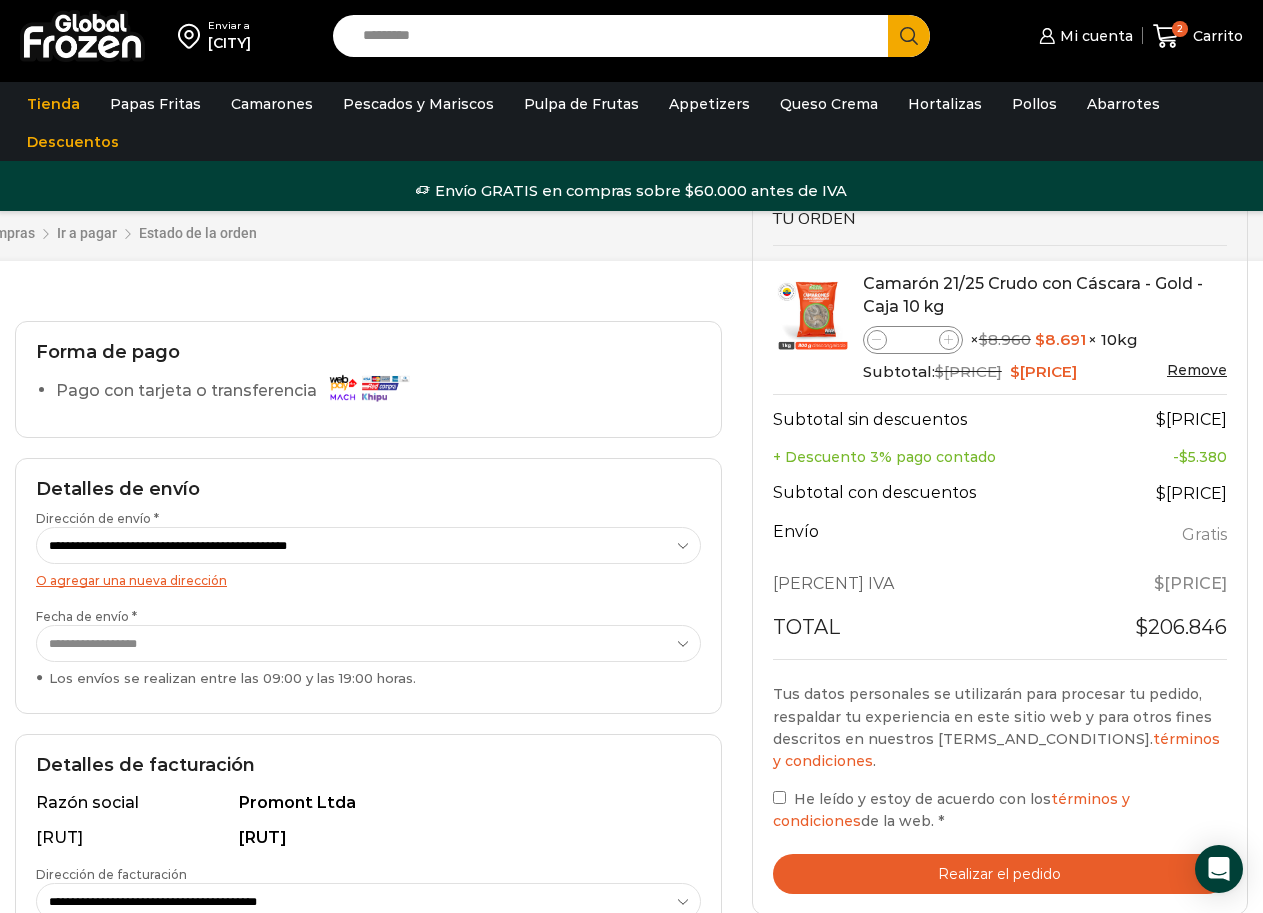 scroll, scrollTop: 233, scrollLeft: 0, axis: vertical 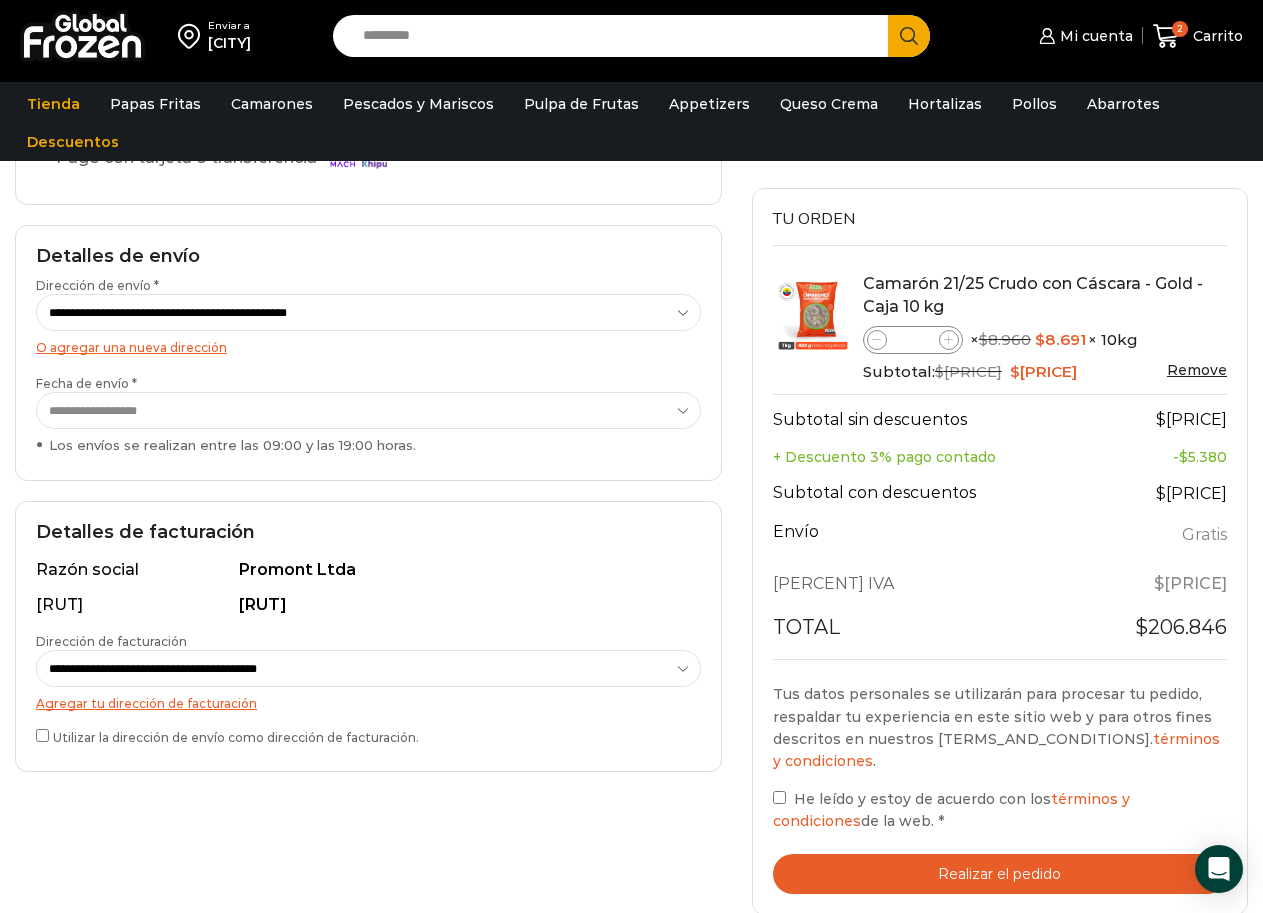 click on "**********" at bounding box center (368, 668) 